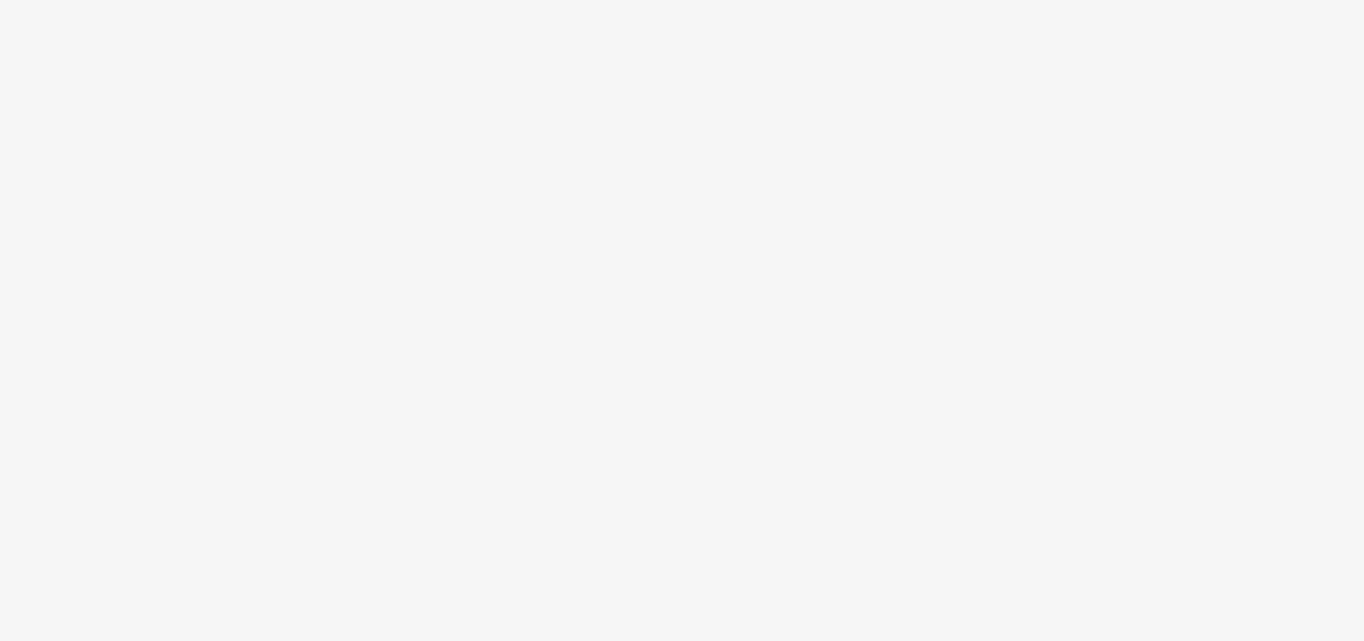scroll, scrollTop: 0, scrollLeft: 0, axis: both 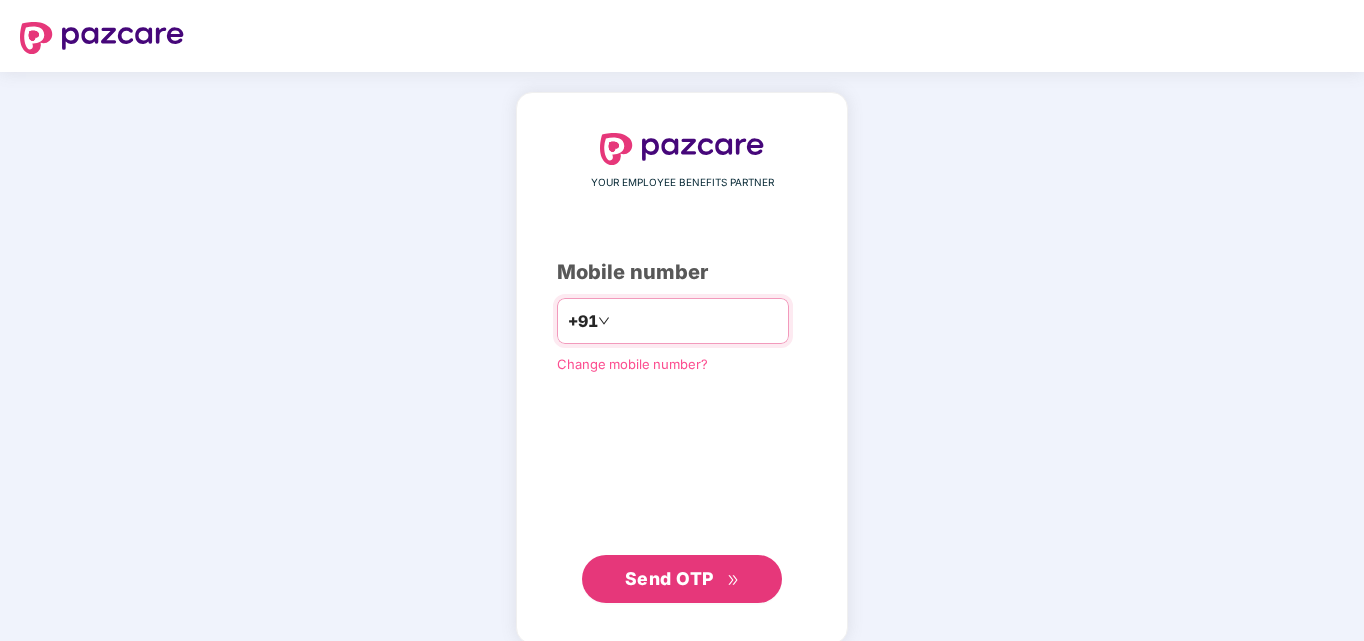 click at bounding box center (696, 321) 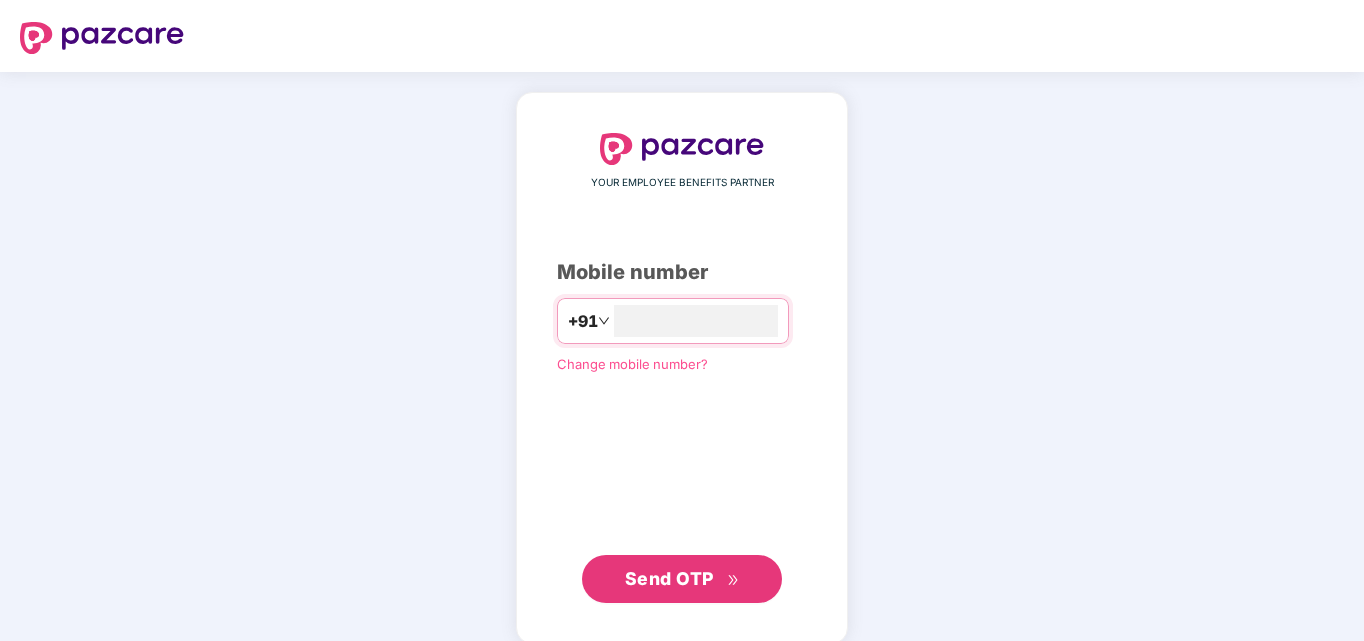 type on "**********" 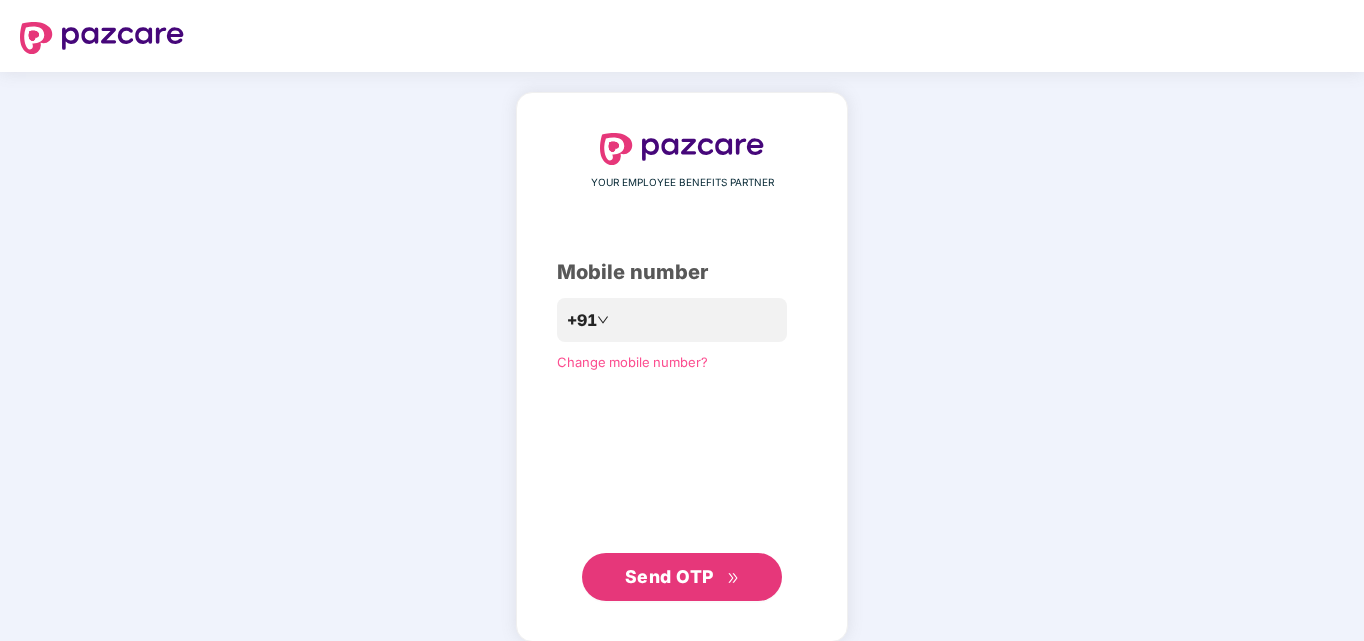 click on "Send OTP" at bounding box center [669, 576] 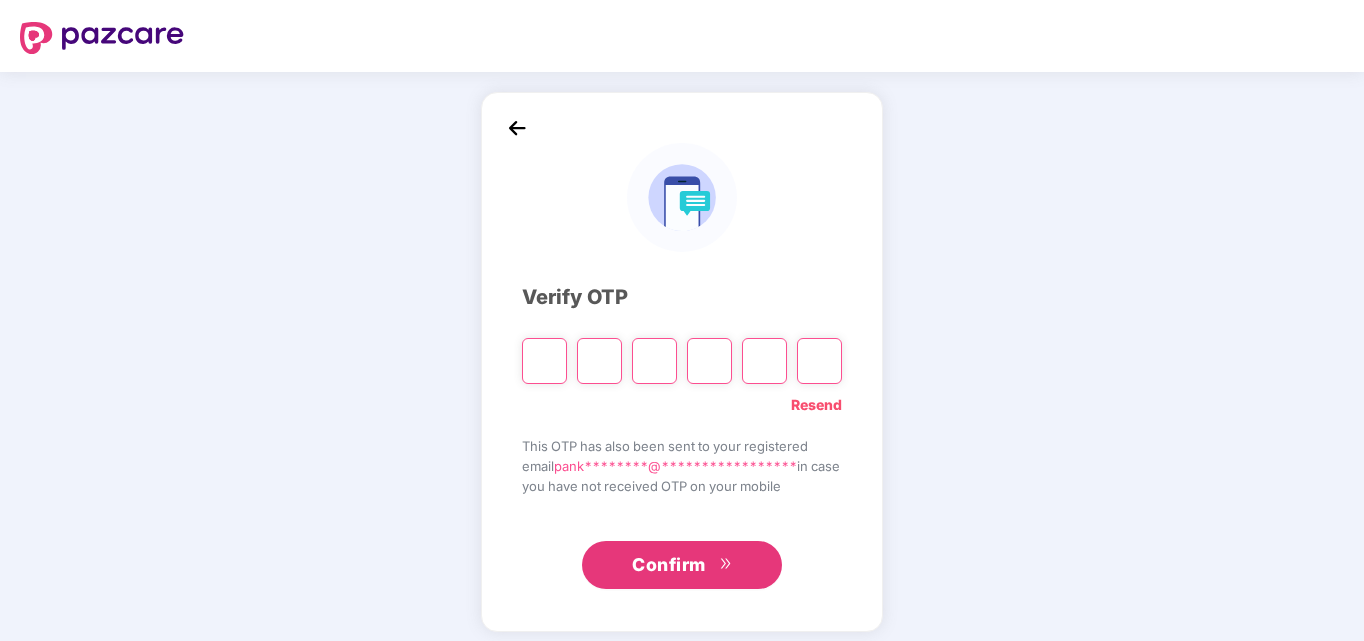 type on "*" 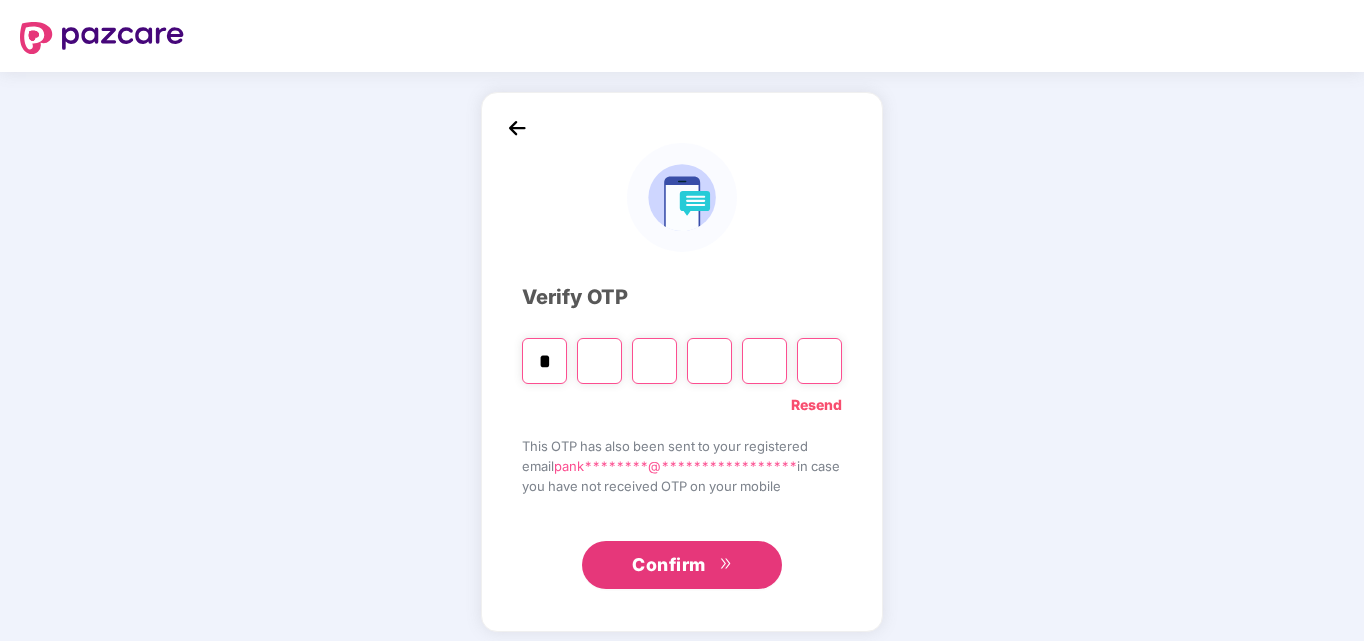type on "*" 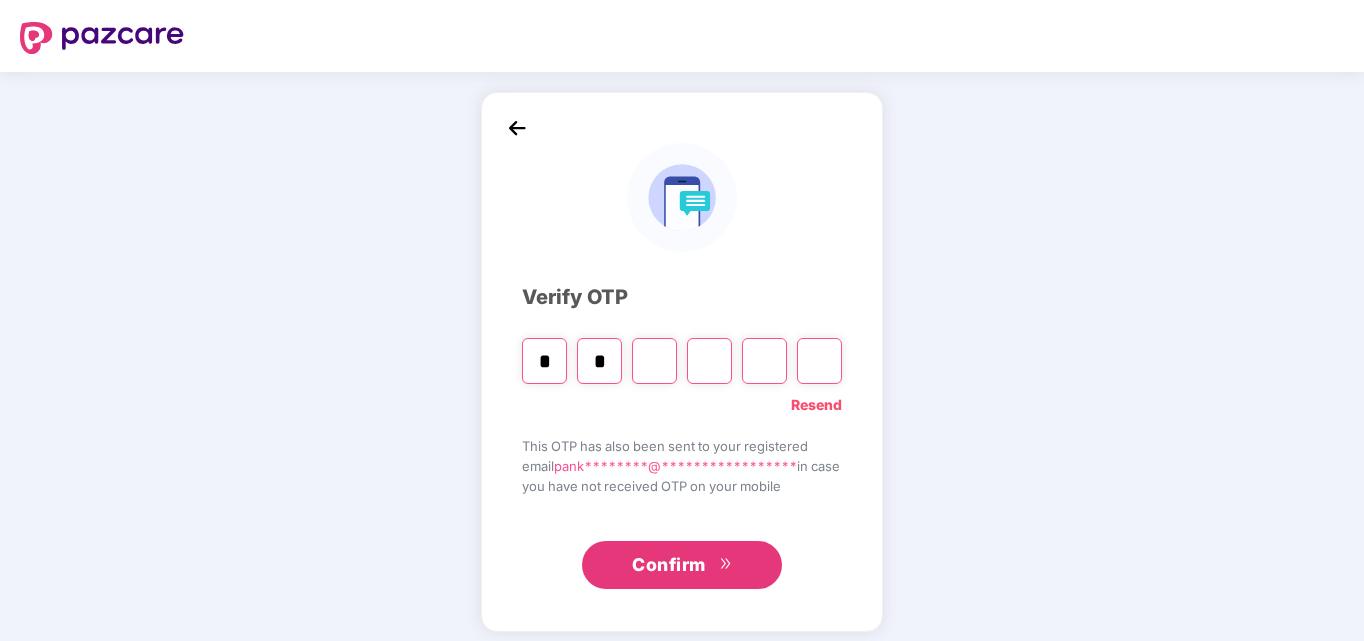 type on "*" 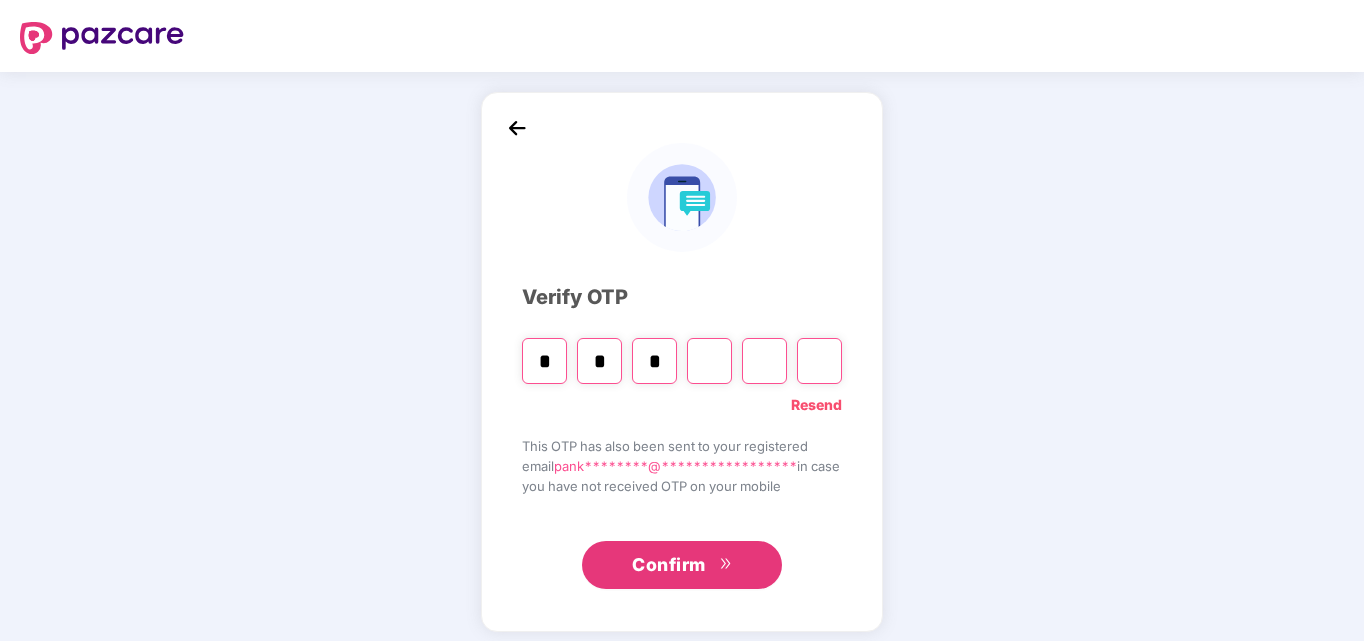 type on "*" 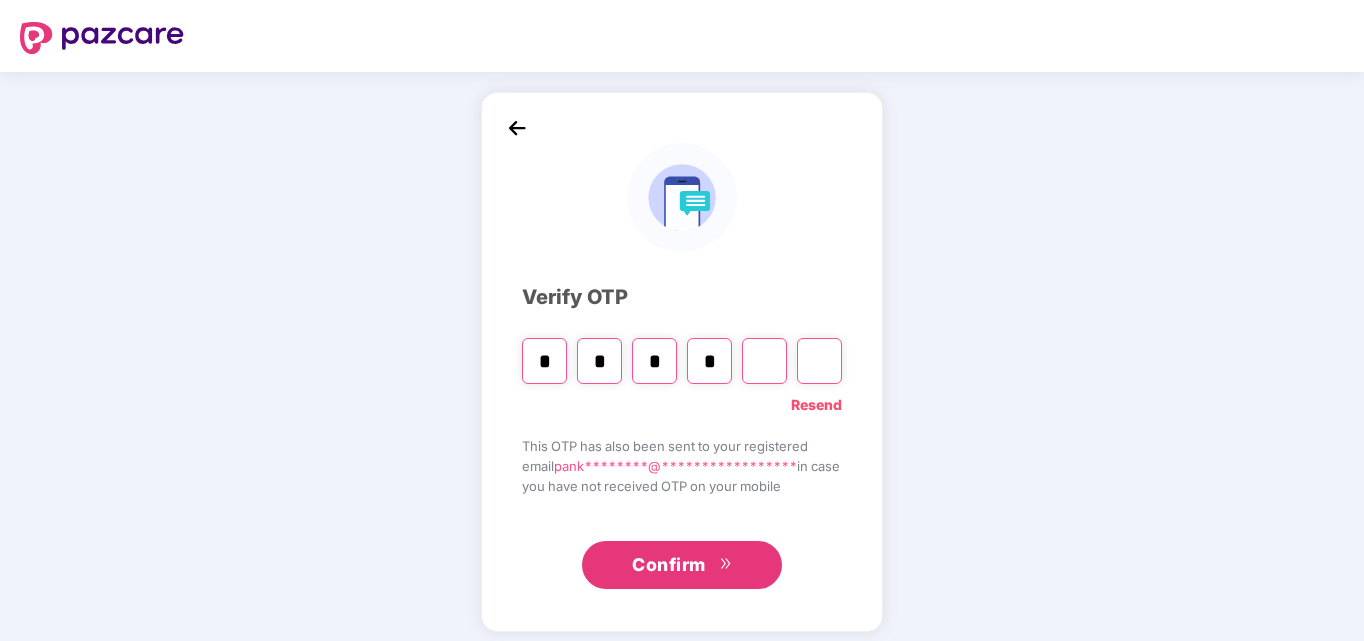 type on "*" 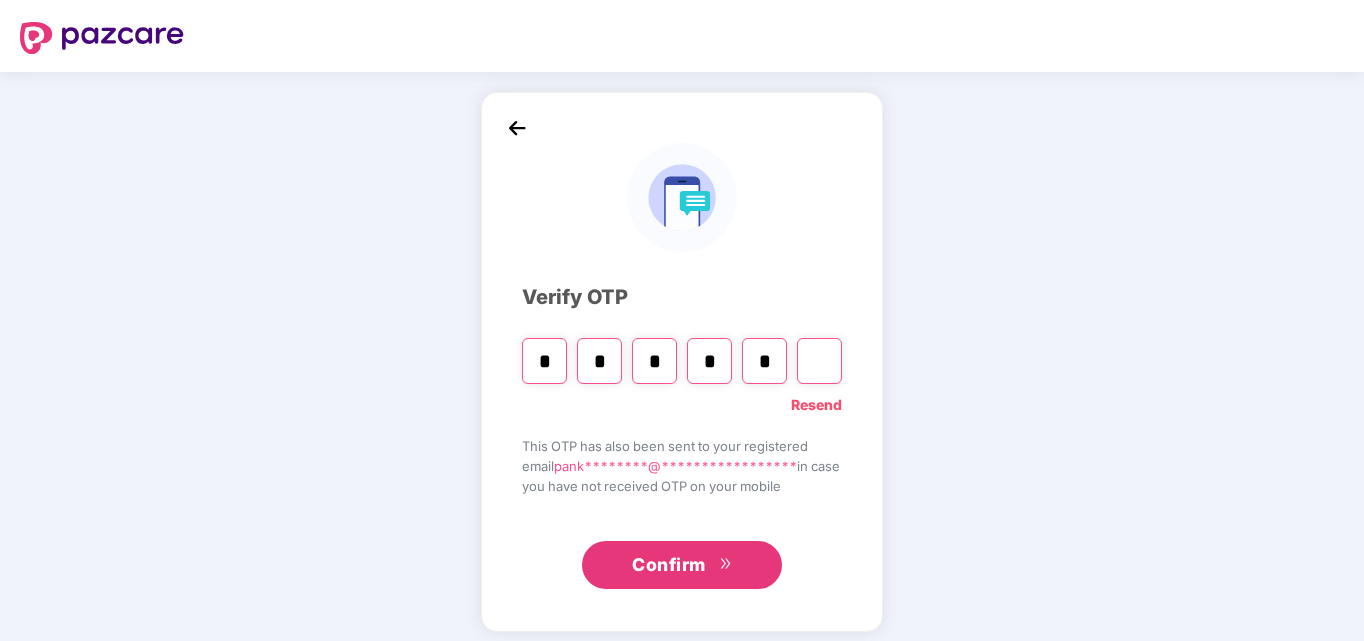 type on "*" 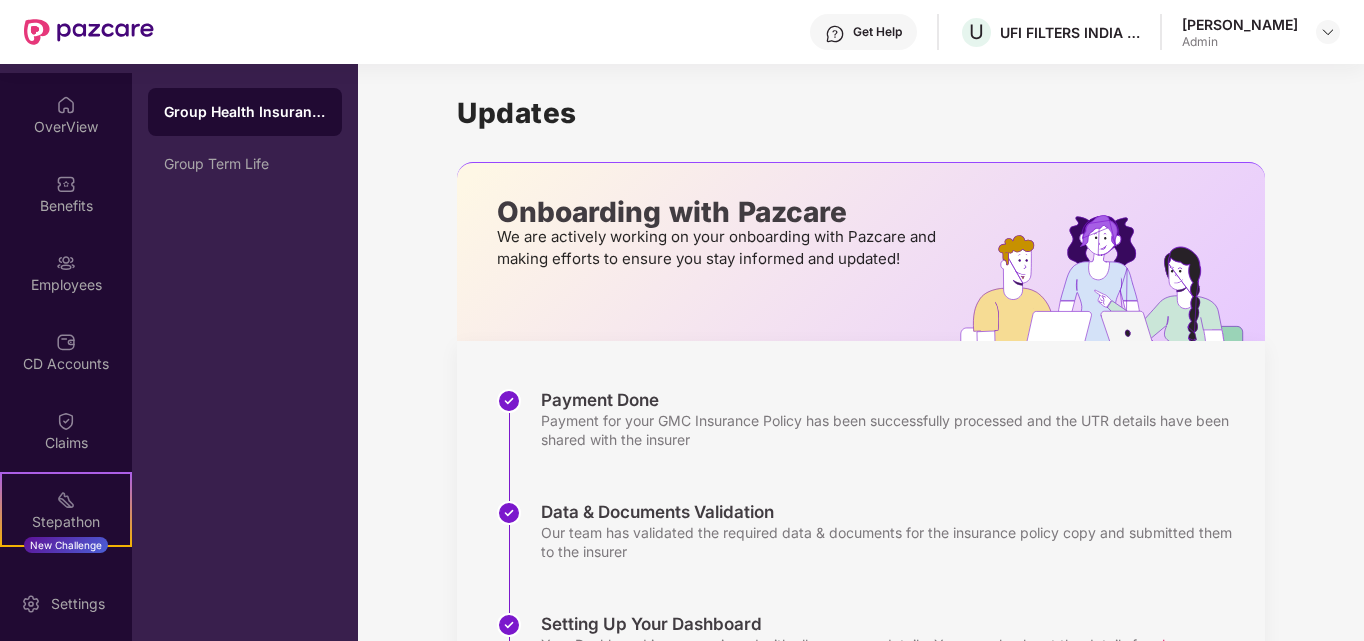 scroll, scrollTop: 100, scrollLeft: 0, axis: vertical 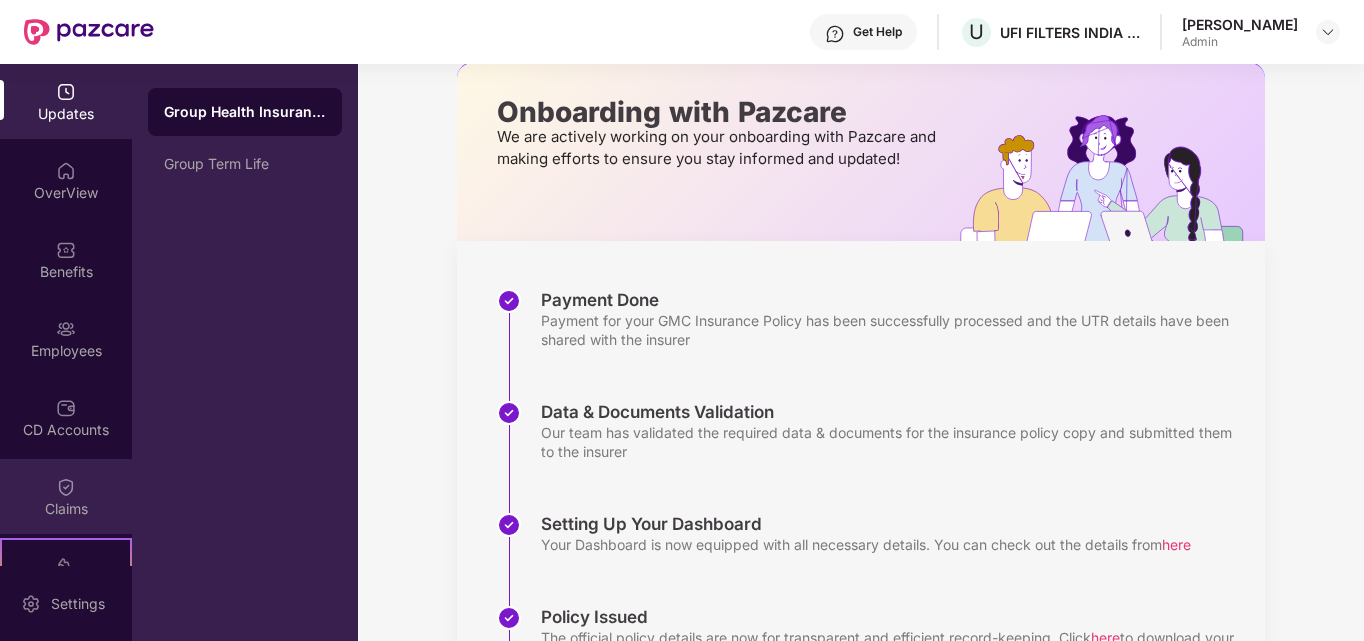 click on "Claims" at bounding box center (66, 509) 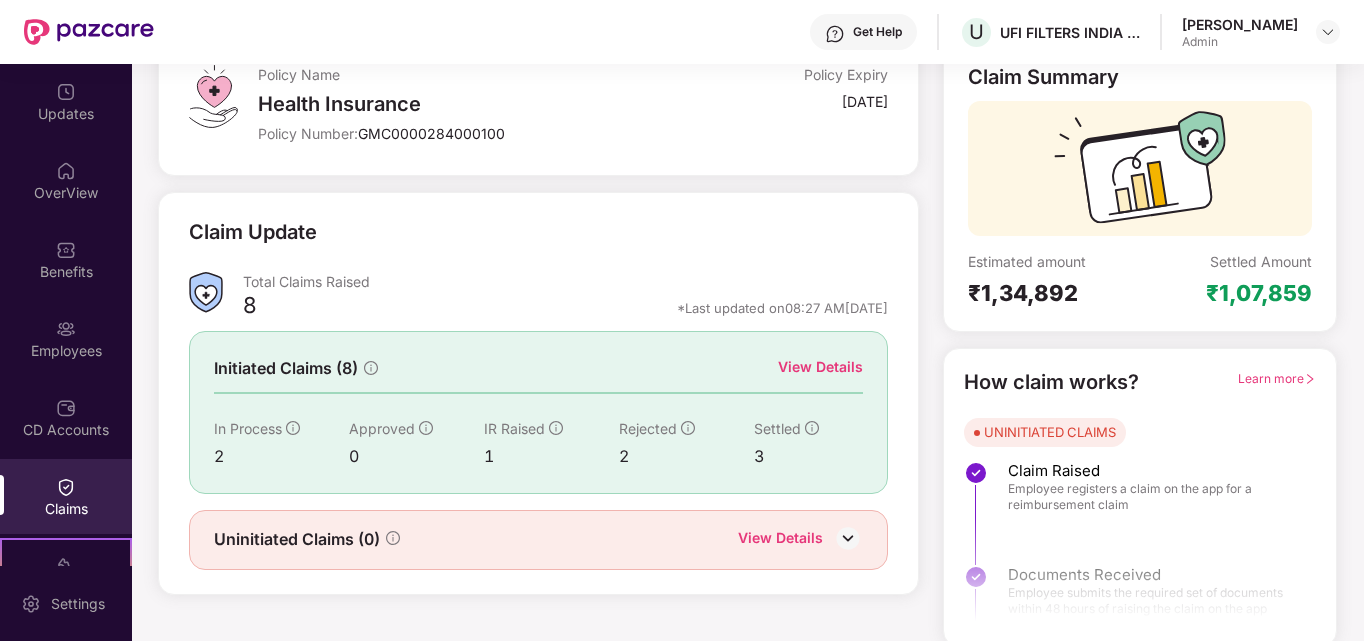 scroll, scrollTop: 142, scrollLeft: 0, axis: vertical 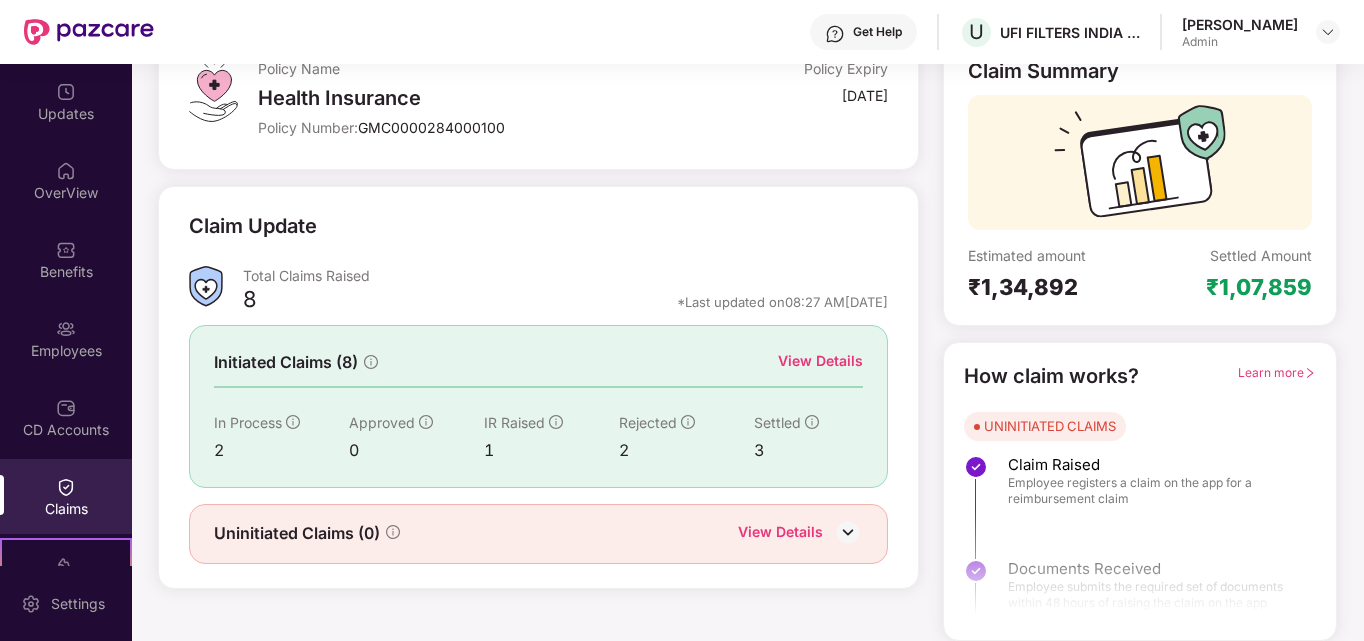 click on "View Details" at bounding box center [820, 361] 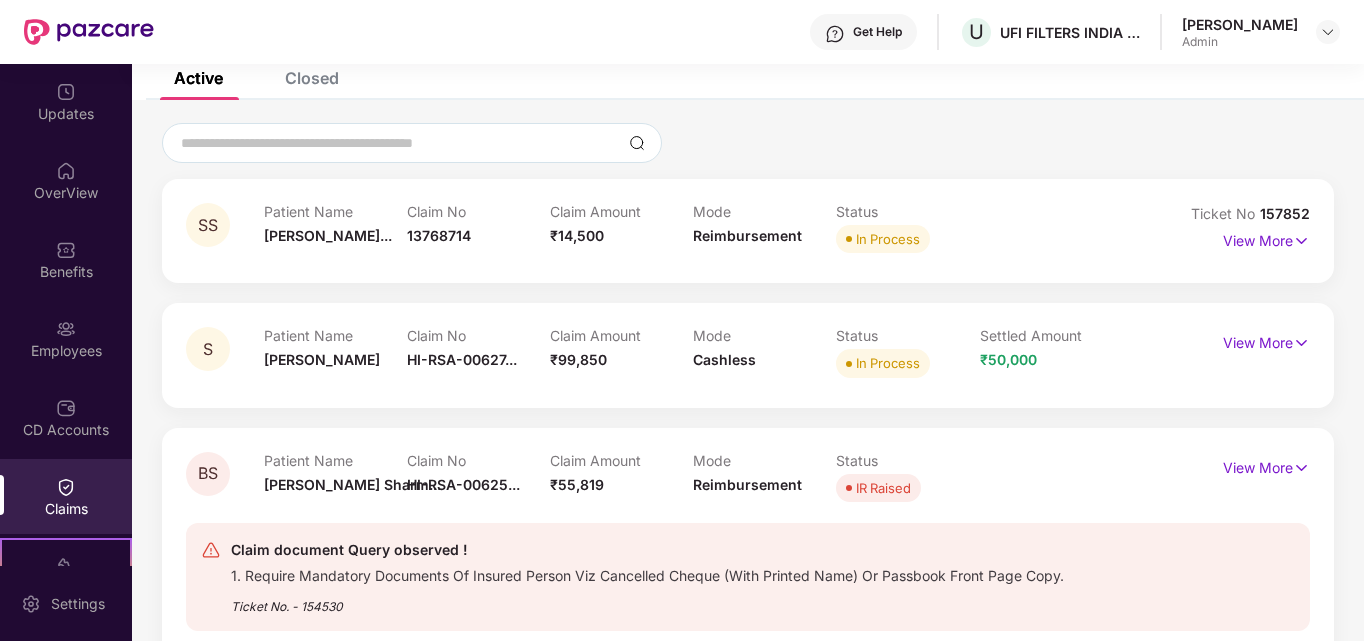 scroll, scrollTop: 142, scrollLeft: 0, axis: vertical 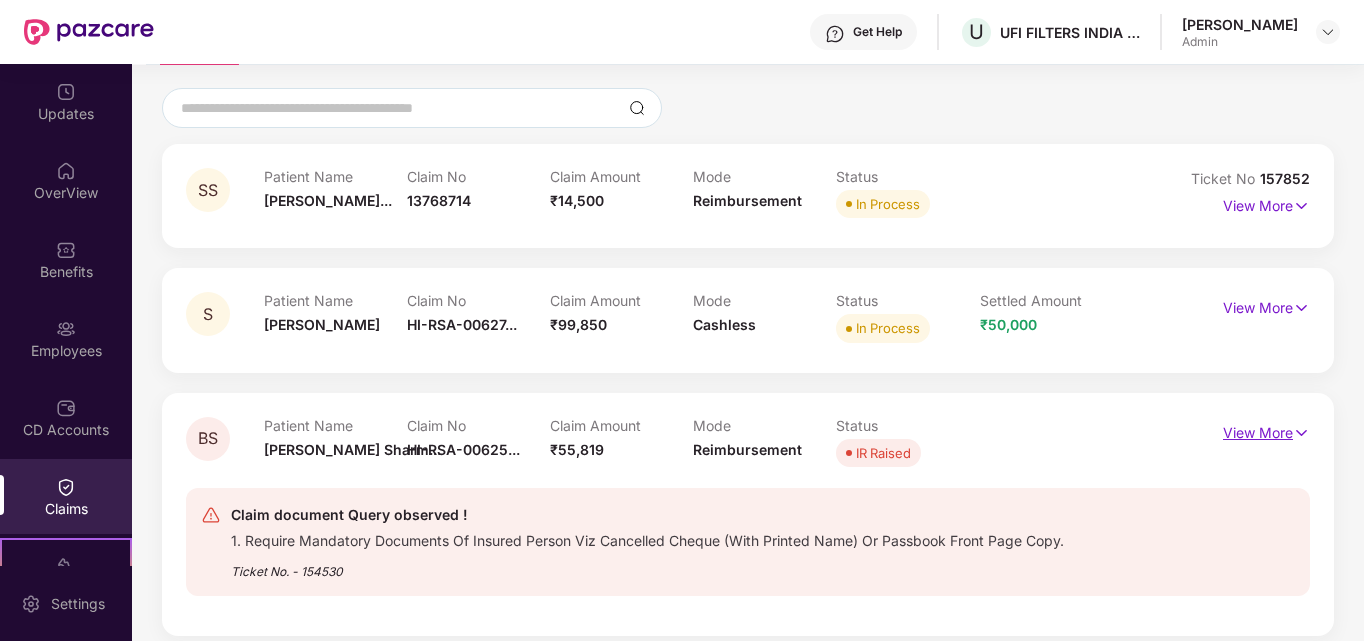 click on "View More" at bounding box center (1266, 430) 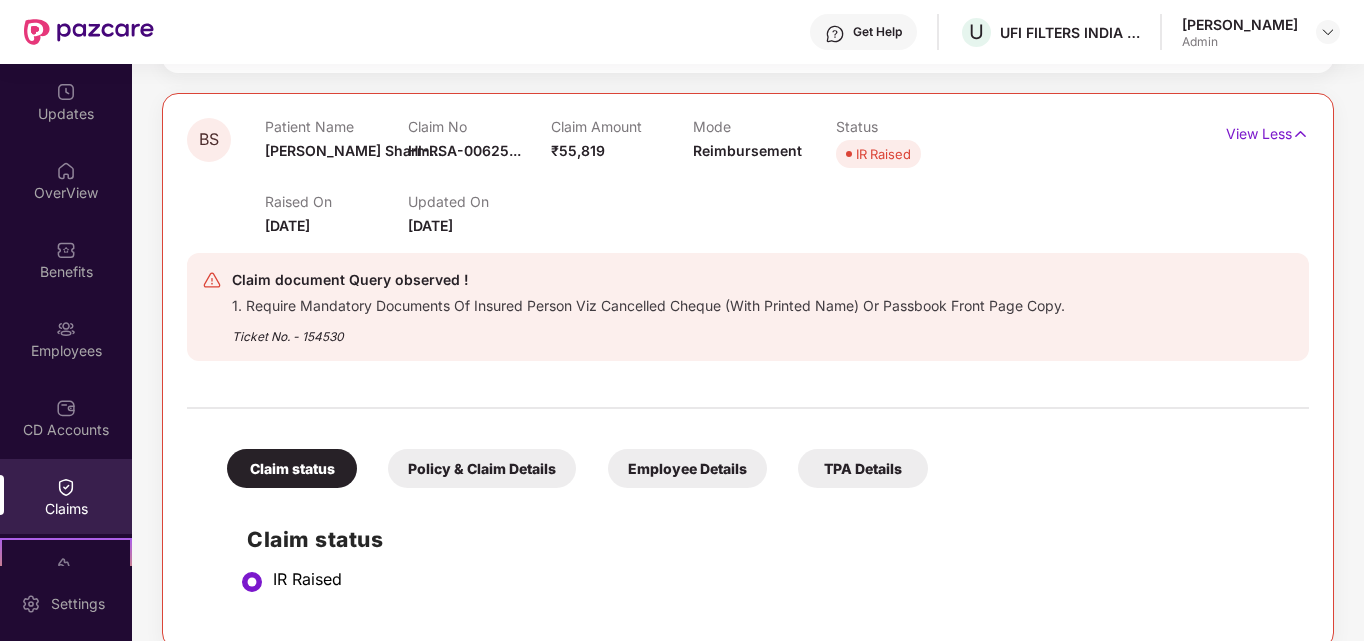 scroll, scrollTop: 470, scrollLeft: 0, axis: vertical 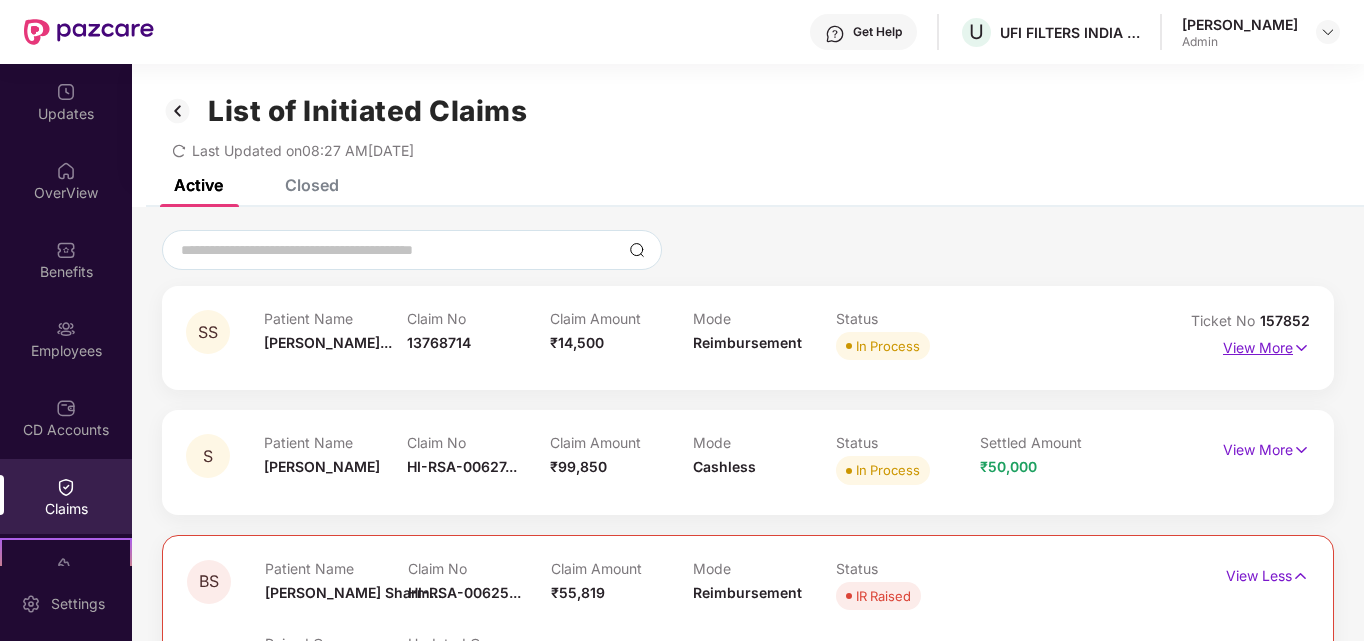 click on "View More" at bounding box center [1266, 345] 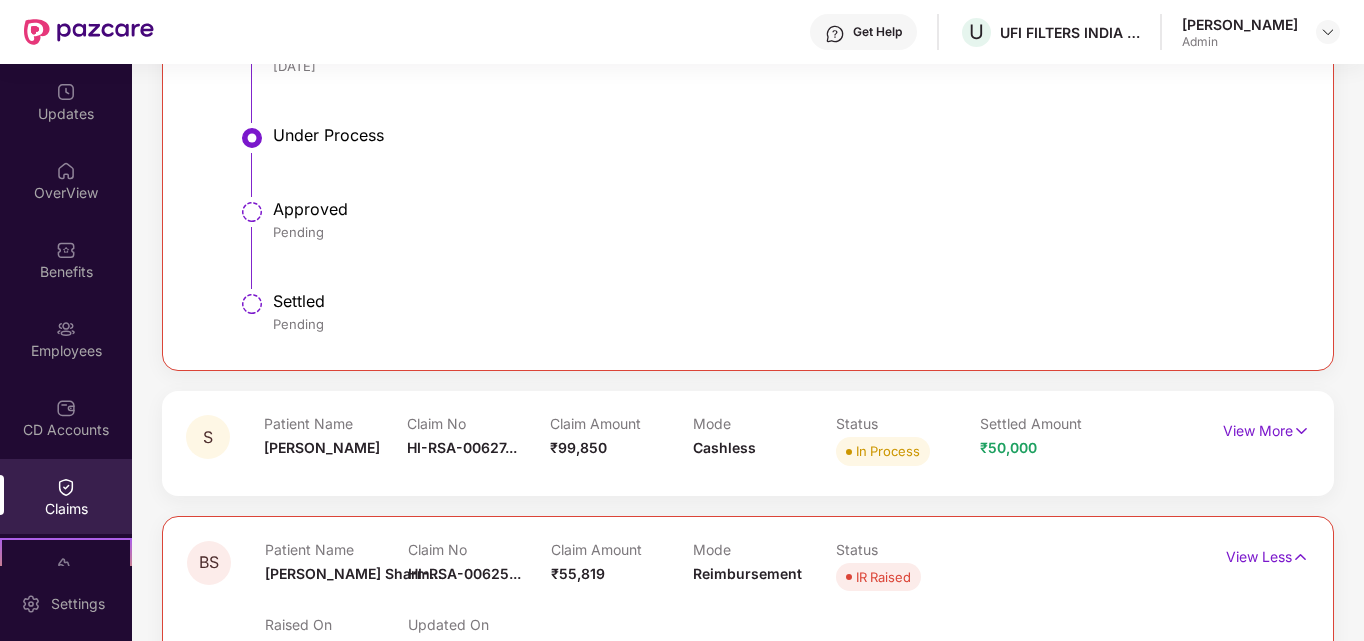 scroll, scrollTop: 800, scrollLeft: 0, axis: vertical 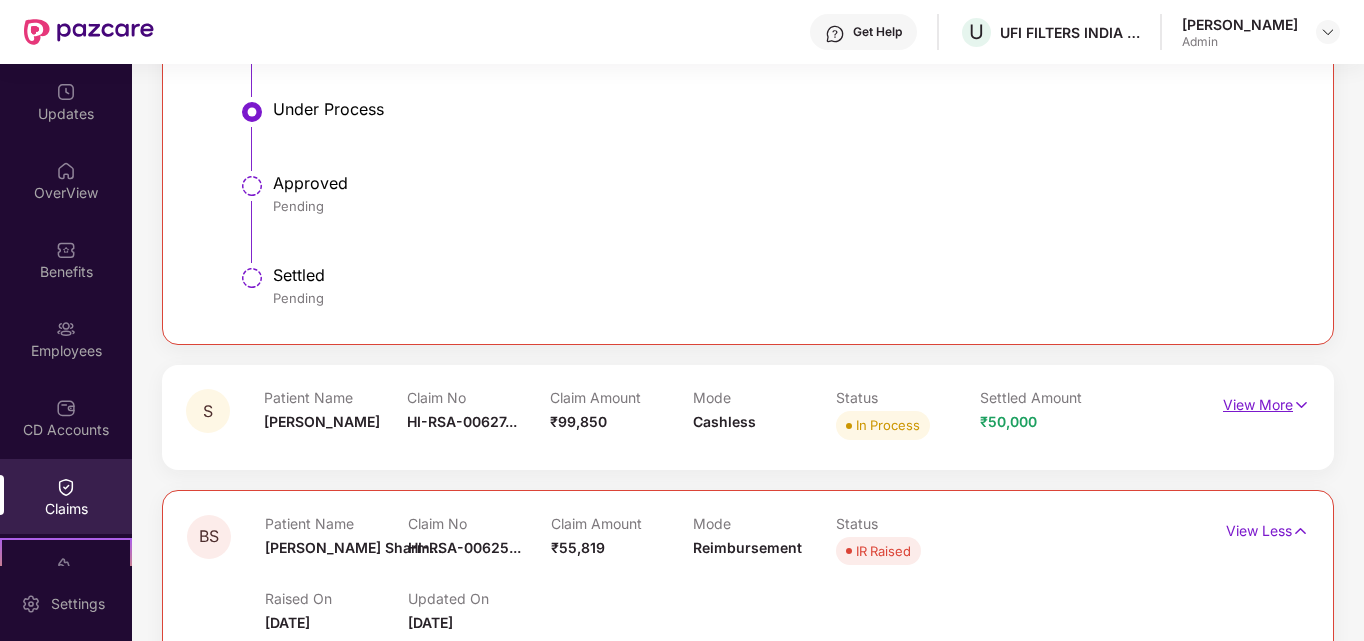 click on "View More" at bounding box center (1266, 402) 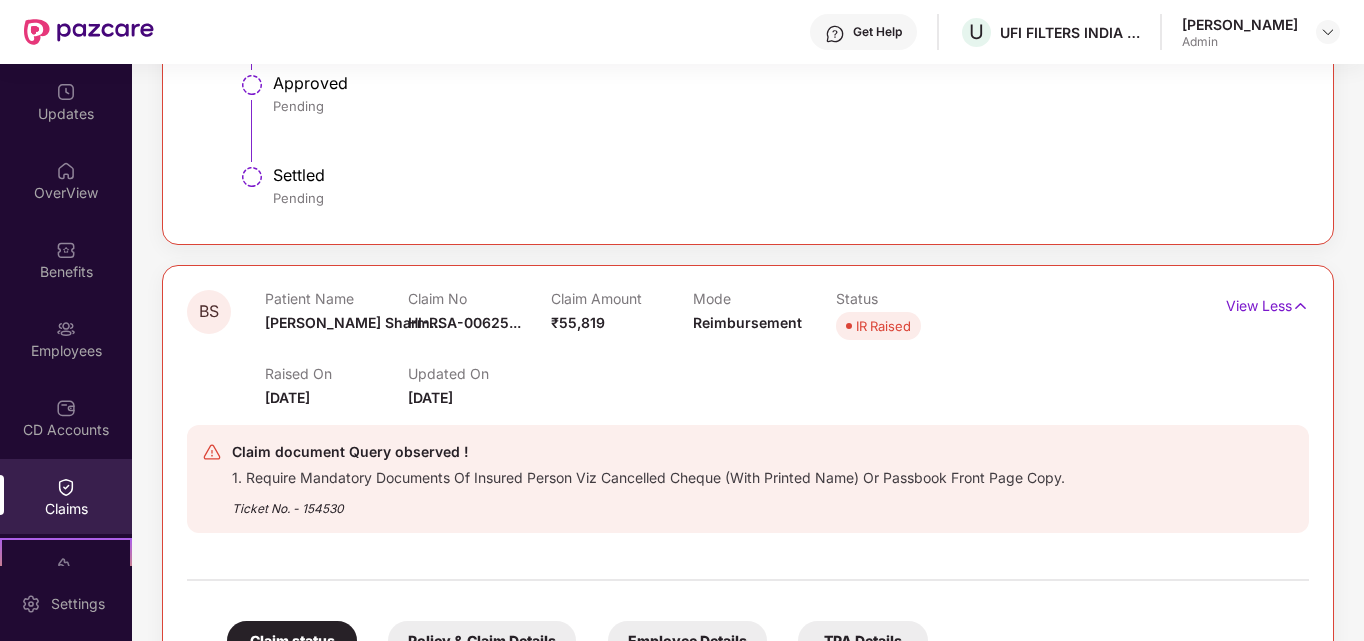 scroll, scrollTop: 1796, scrollLeft: 0, axis: vertical 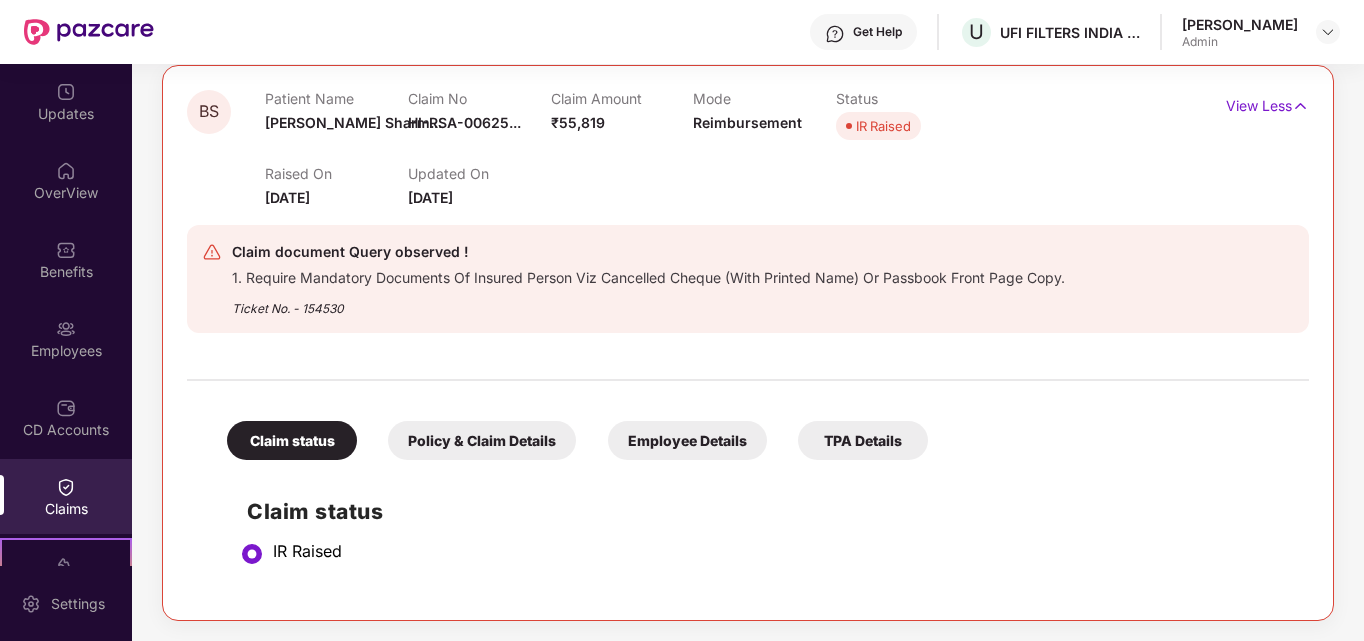 click on "TPA Details" at bounding box center [863, 440] 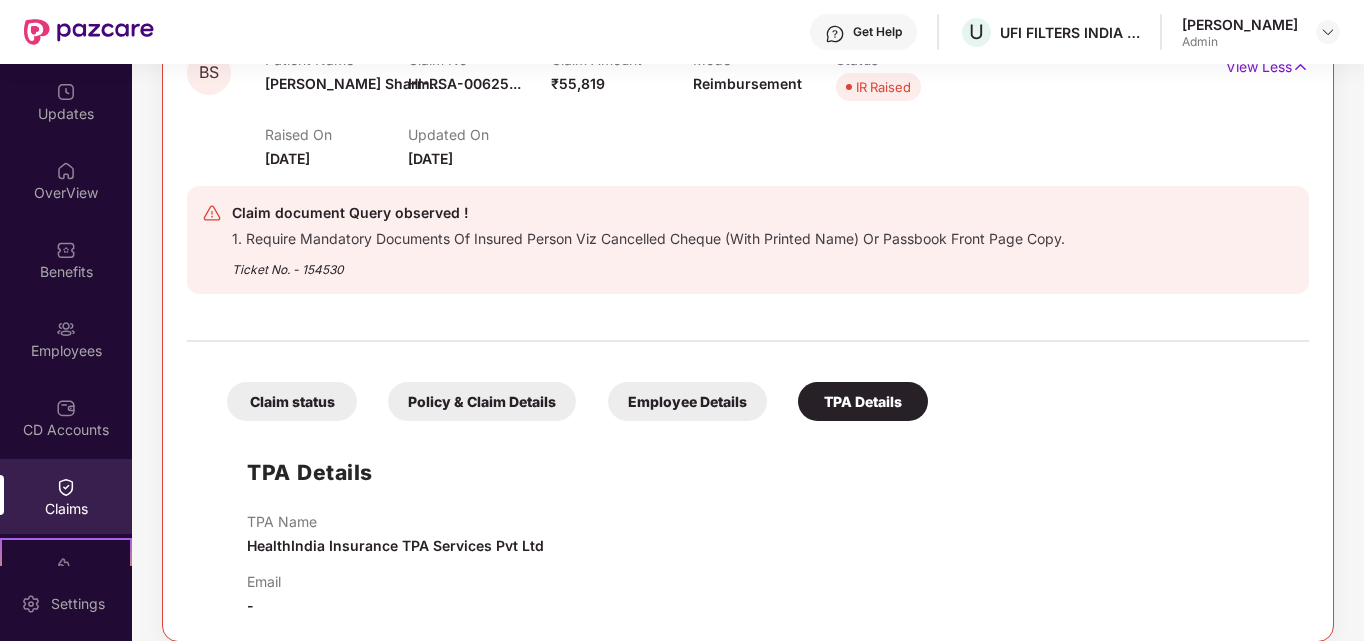 scroll, scrollTop: 1856, scrollLeft: 0, axis: vertical 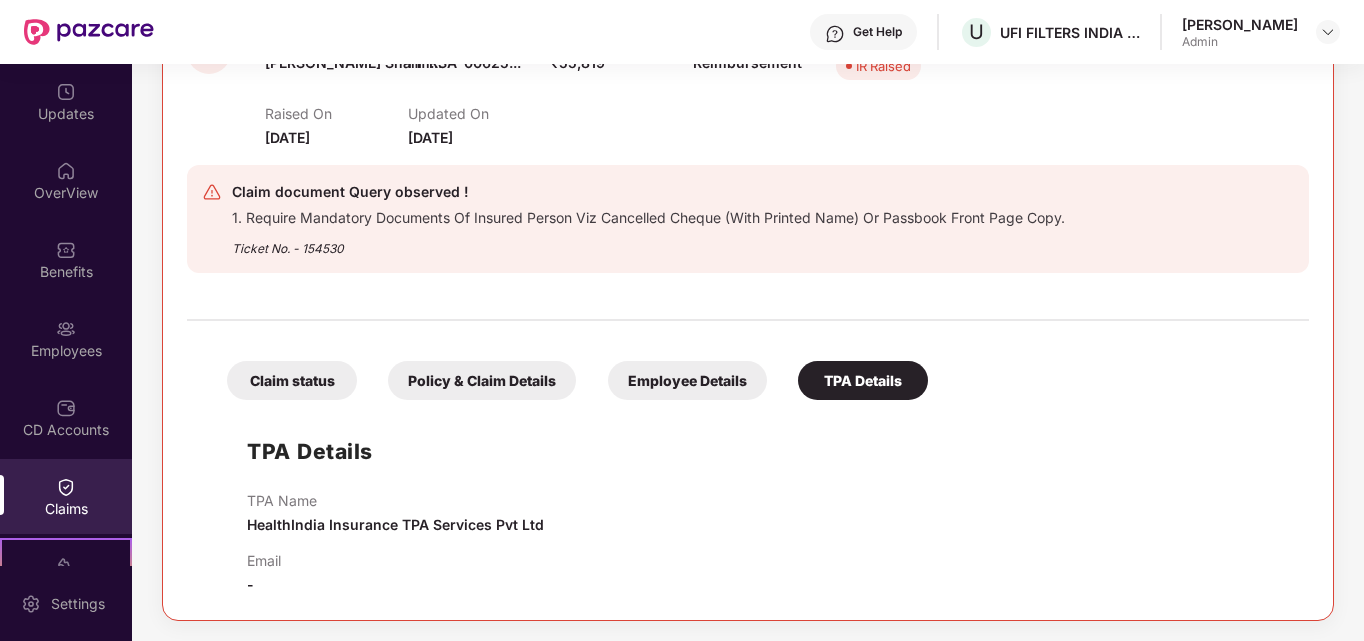 click on "Employee Details" at bounding box center (687, 380) 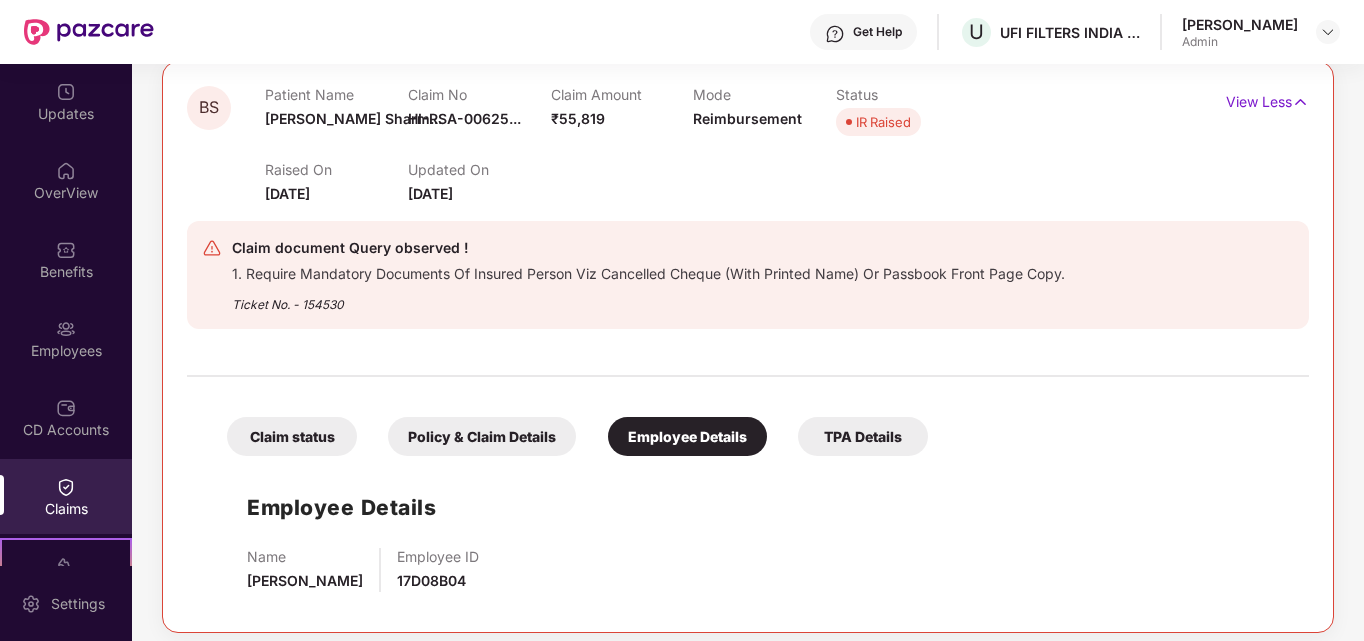 scroll, scrollTop: 1812, scrollLeft: 0, axis: vertical 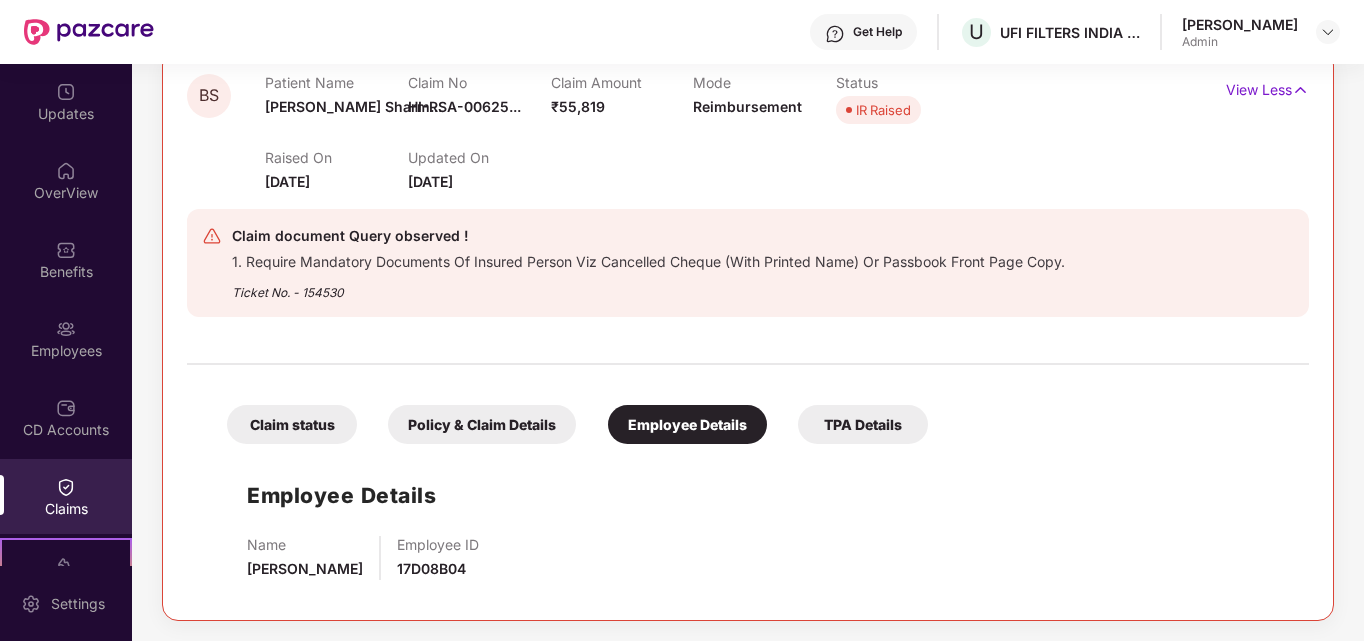 click on "Policy & Claim Details" at bounding box center (482, 424) 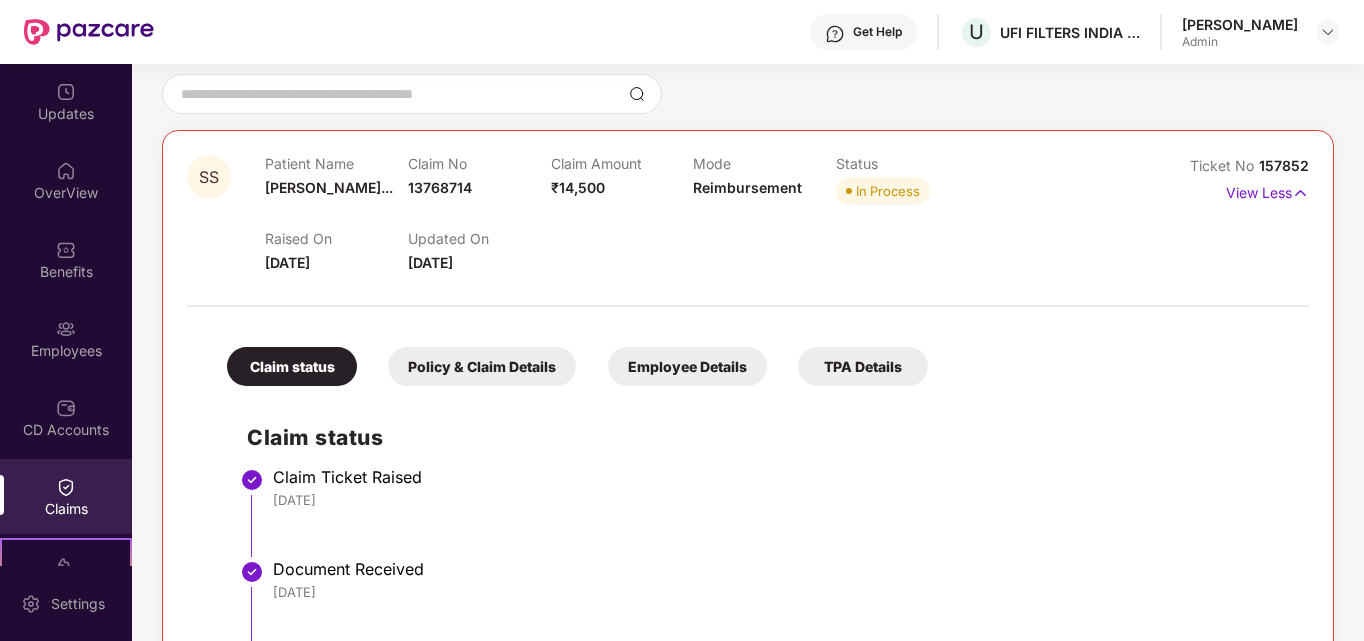scroll, scrollTop: 0, scrollLeft: 0, axis: both 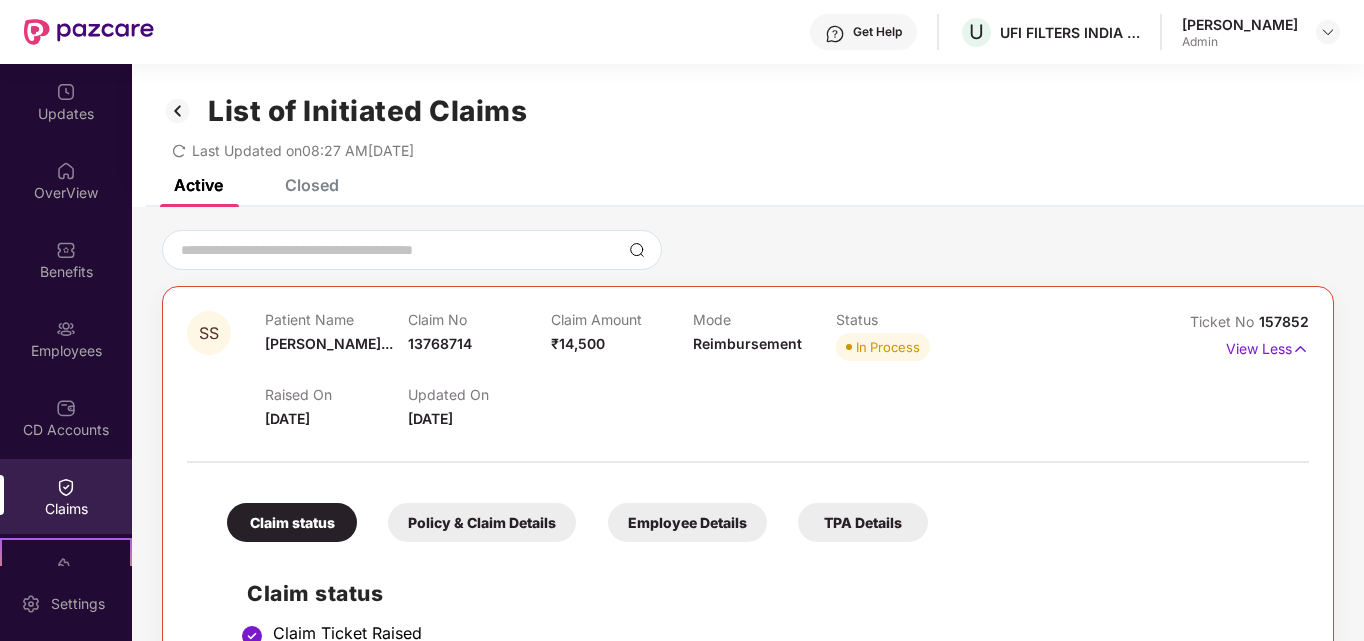 click on "Claims" at bounding box center [66, 496] 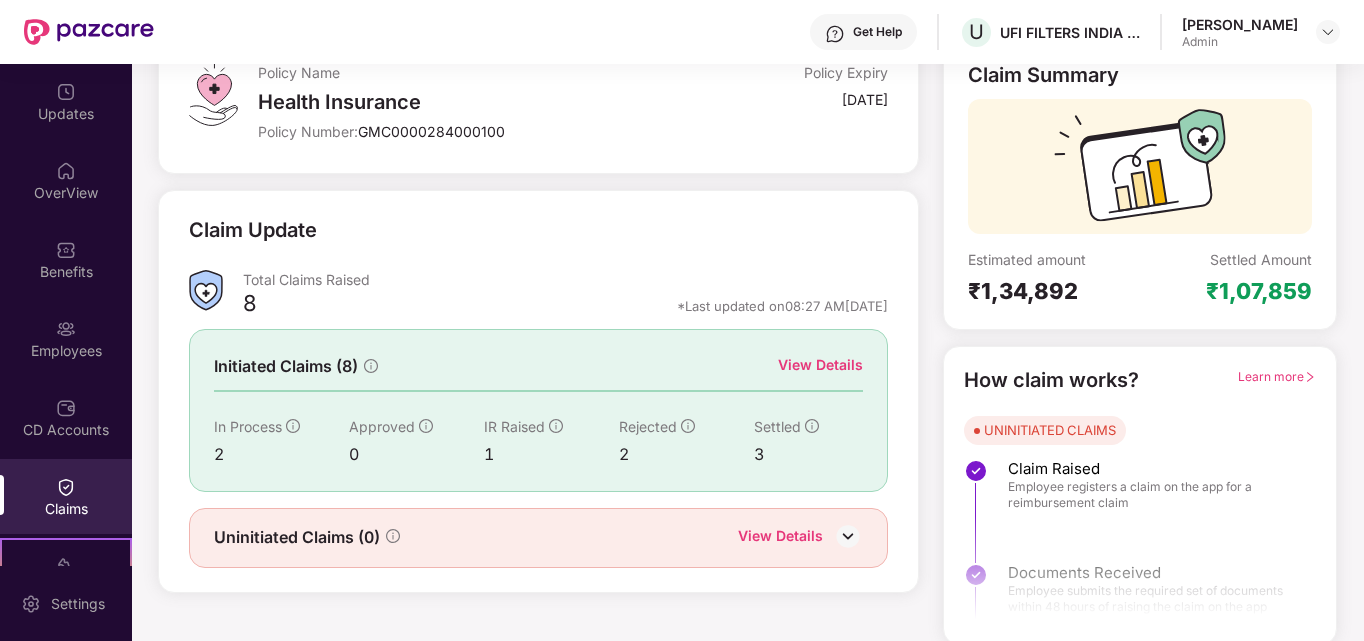 scroll, scrollTop: 142, scrollLeft: 0, axis: vertical 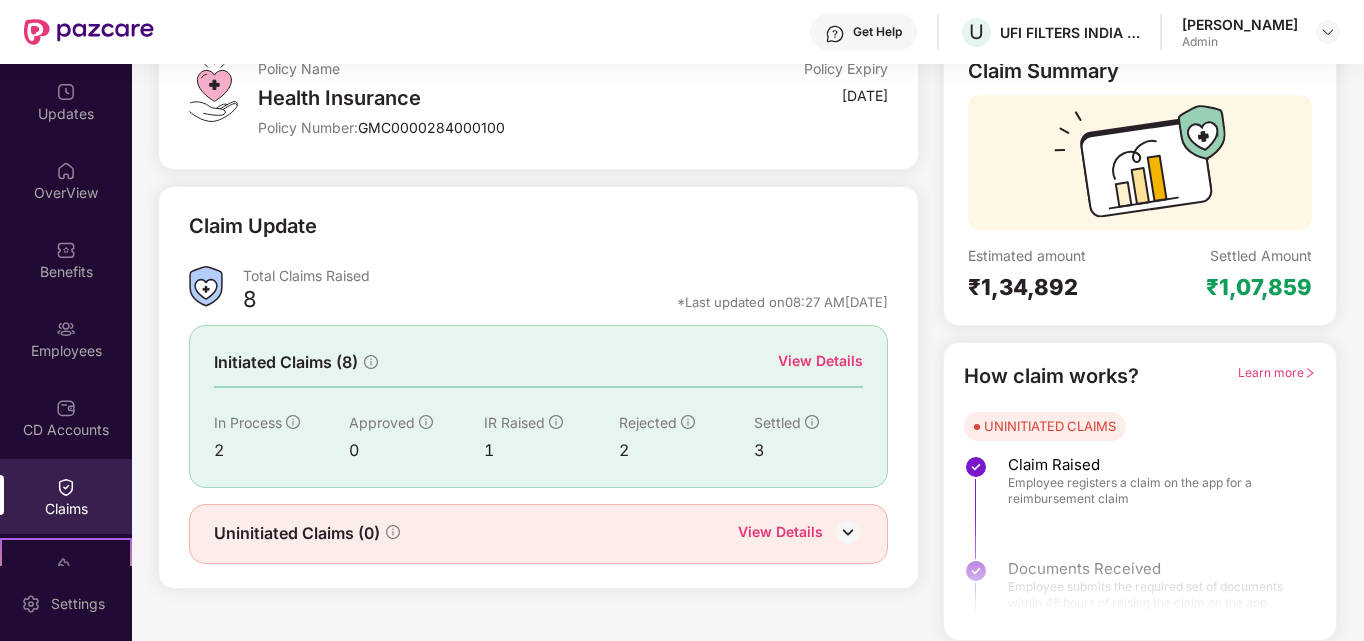 click on "Initiated Claims (8) View Details In Process 2 Approved 0 IR Raised 1 Rejected 2 Settled 3" at bounding box center (538, 406) 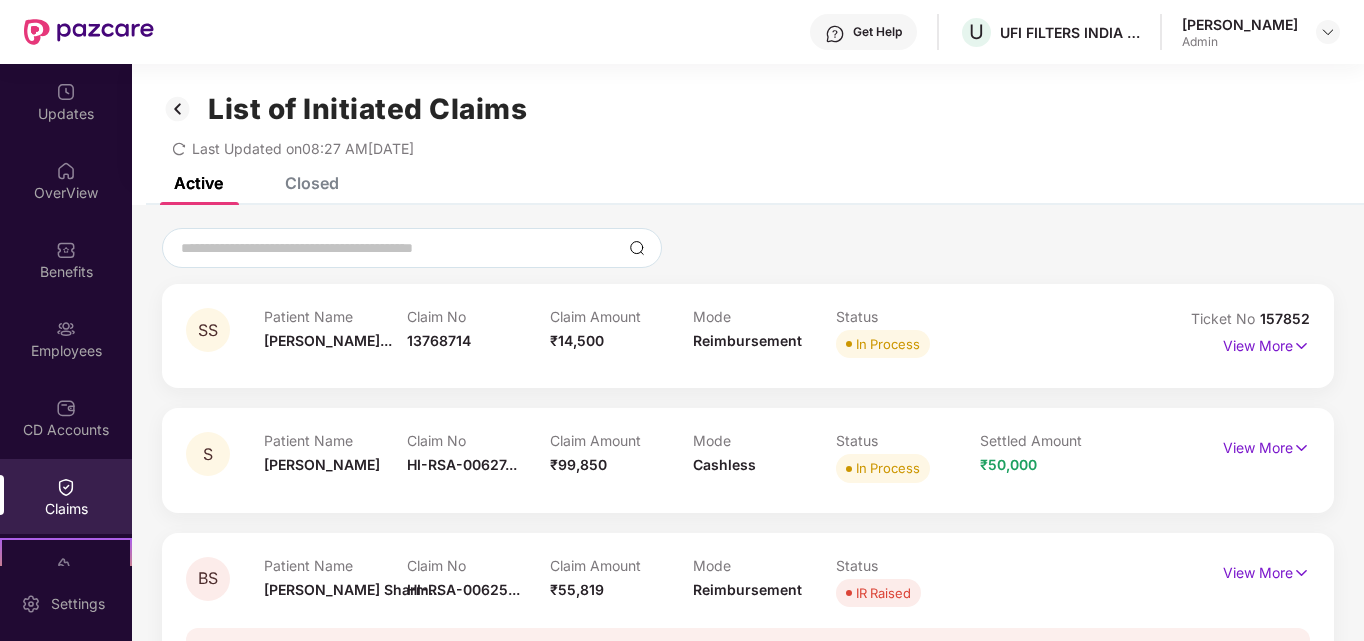scroll, scrollTop: 0, scrollLeft: 0, axis: both 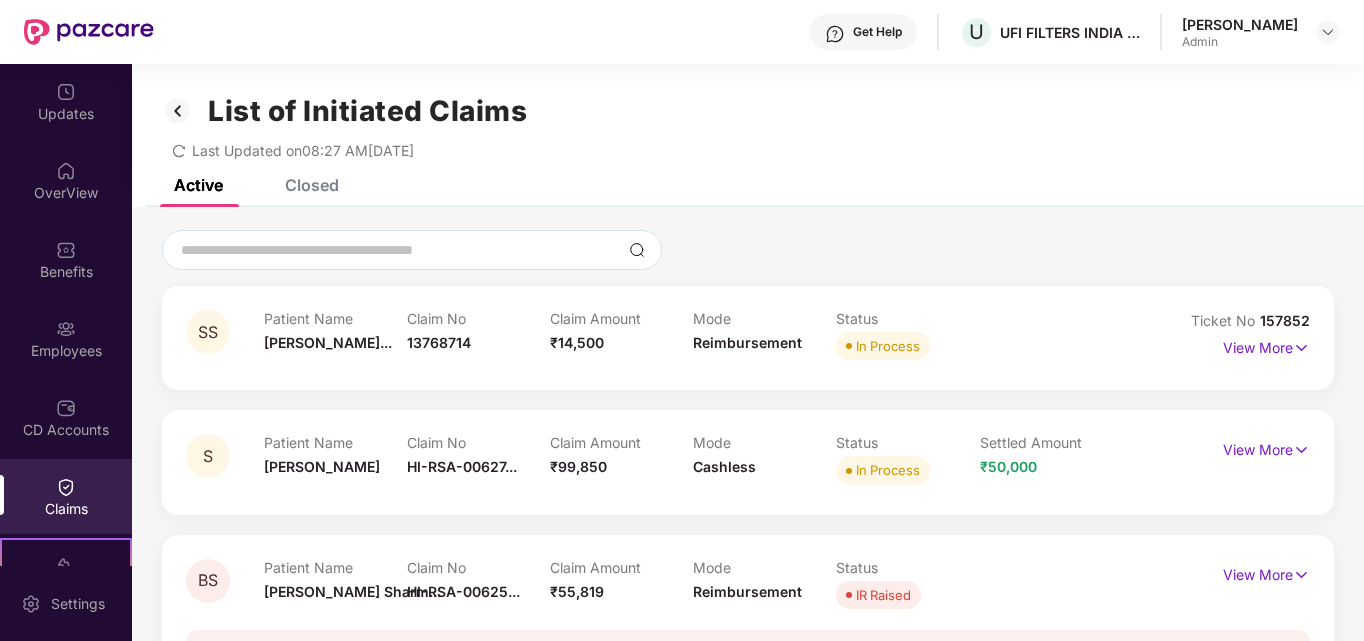 click on "Closed" at bounding box center (312, 185) 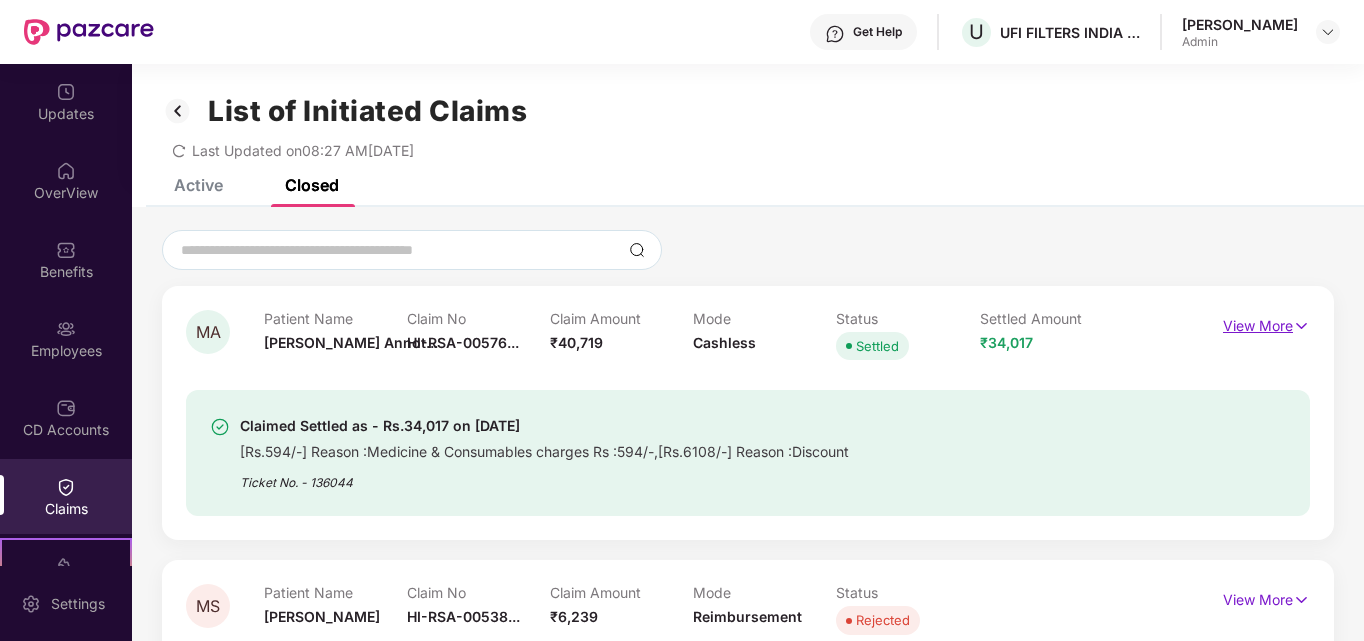 click on "View More" at bounding box center (1266, 323) 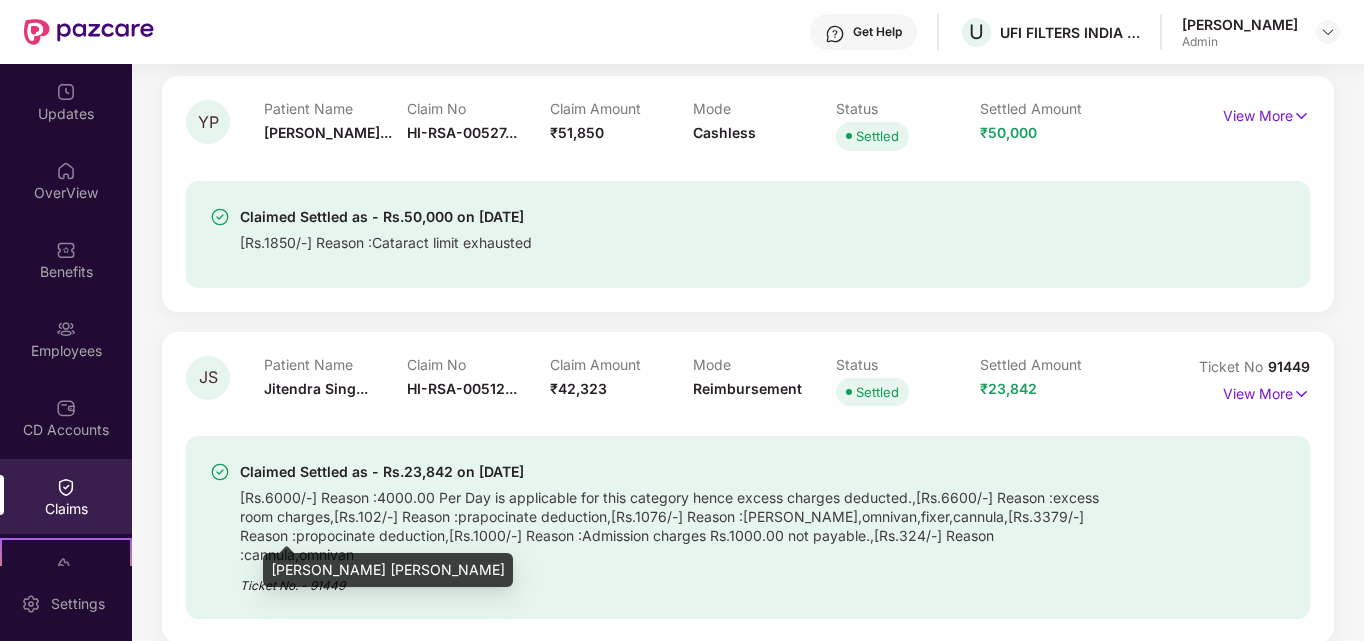 scroll, scrollTop: 1448, scrollLeft: 0, axis: vertical 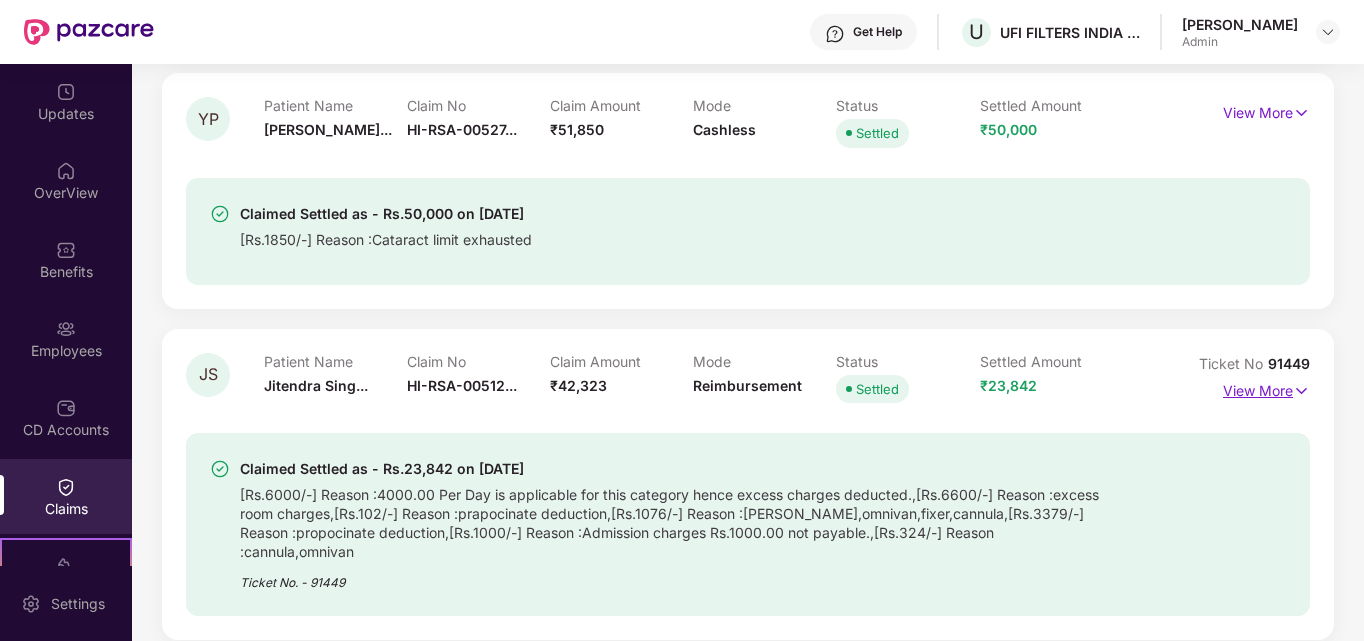 click on "View More" at bounding box center (1266, 388) 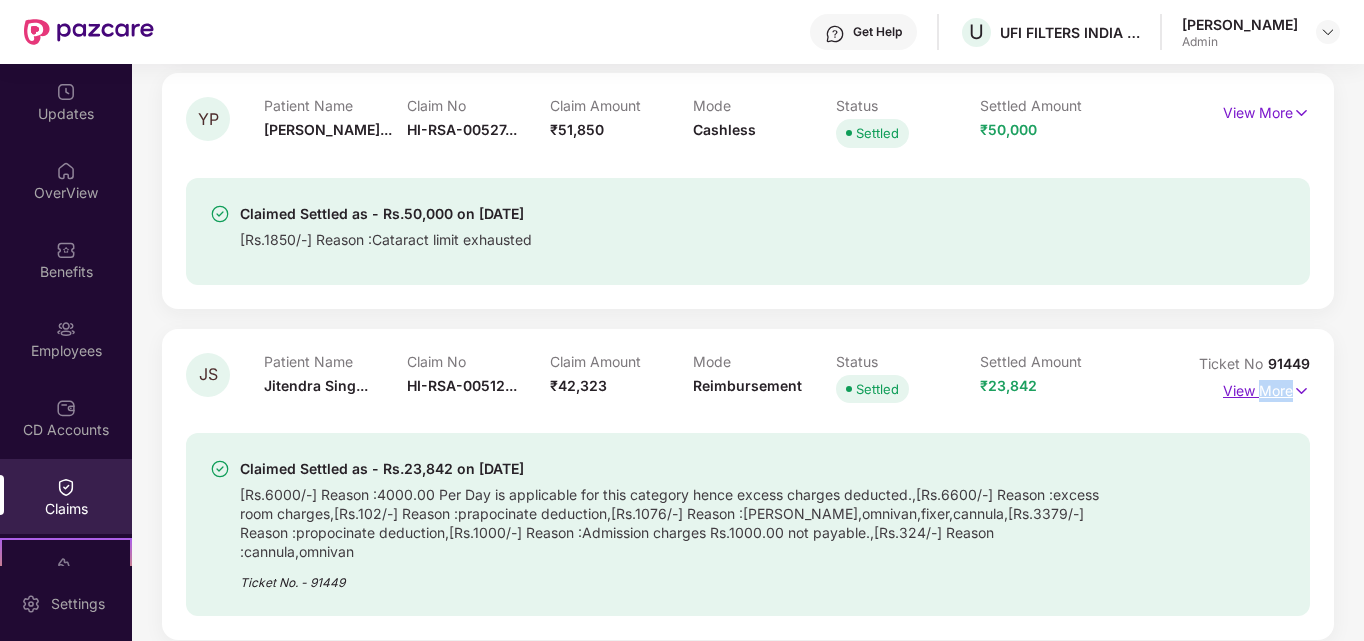 click on "View More" at bounding box center [1266, 388] 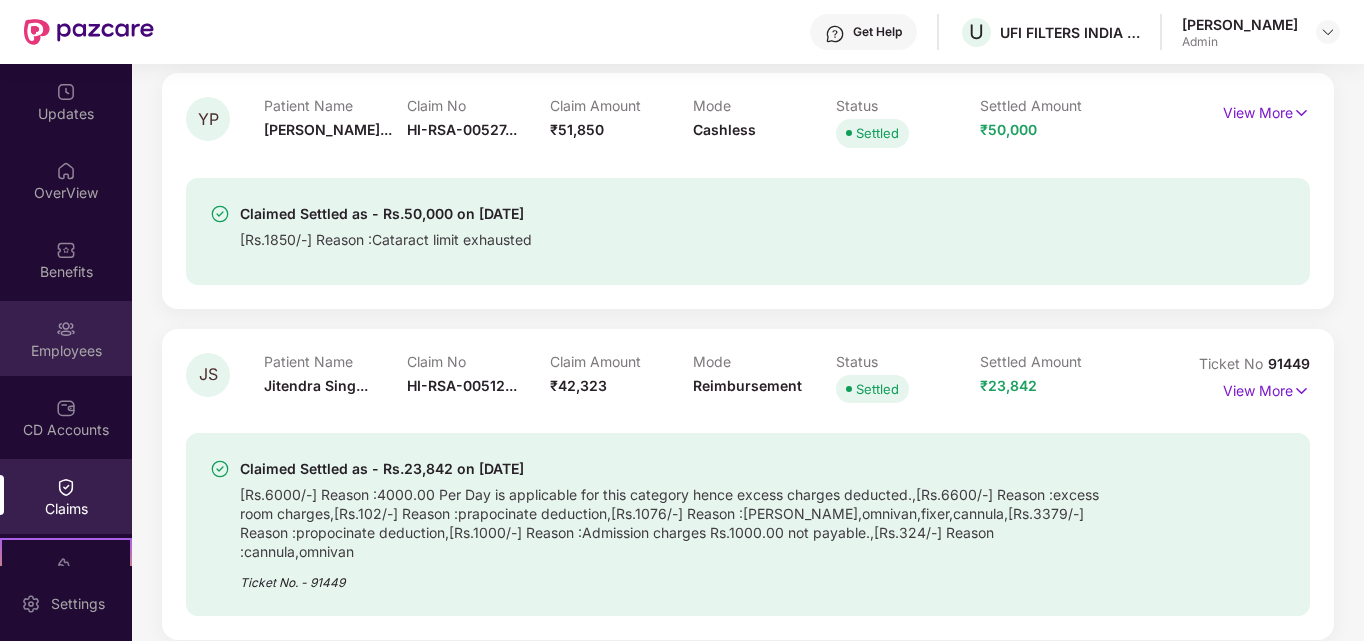 click on "Employees" at bounding box center (66, 351) 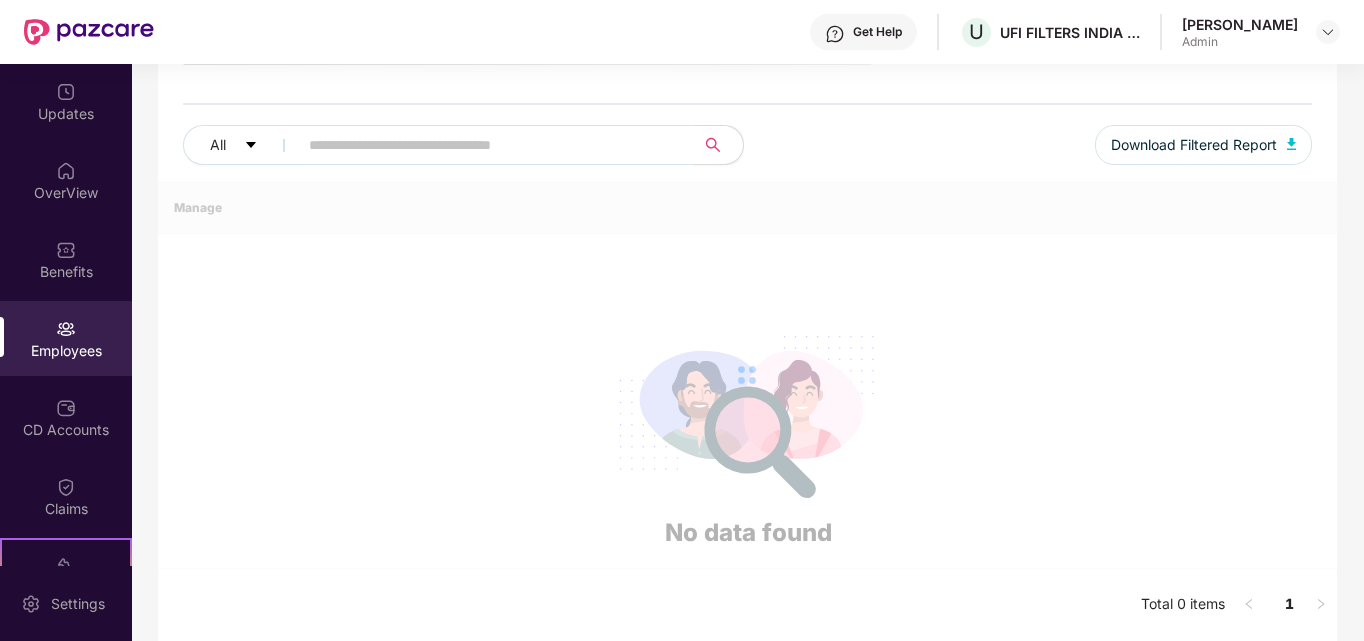 scroll, scrollTop: 672, scrollLeft: 0, axis: vertical 